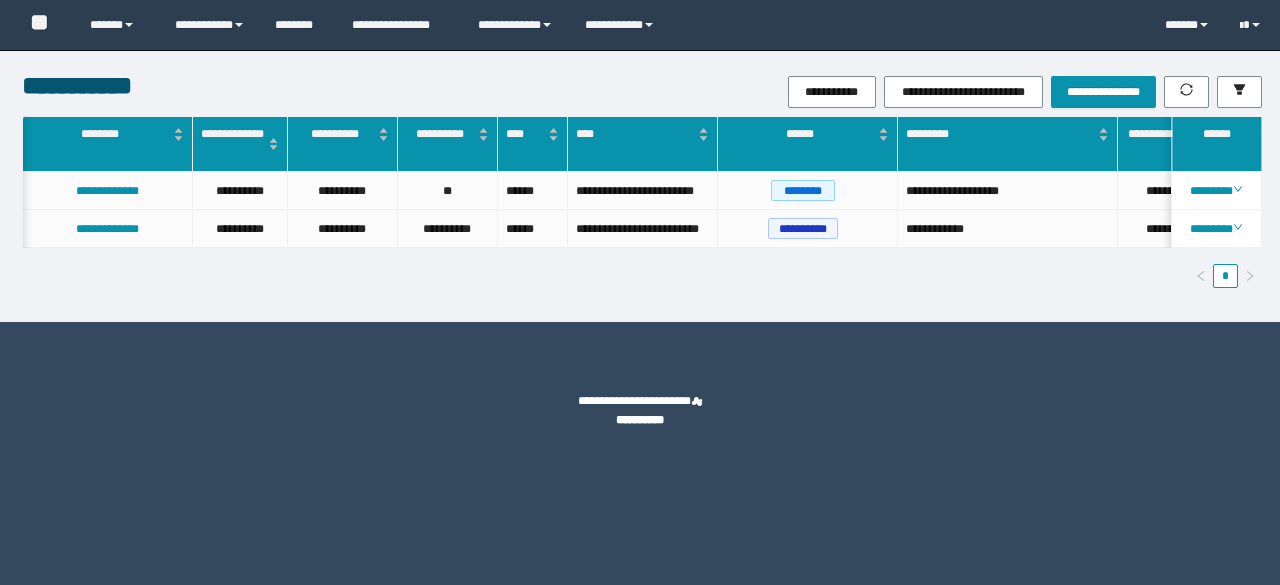 scroll, scrollTop: 0, scrollLeft: 0, axis: both 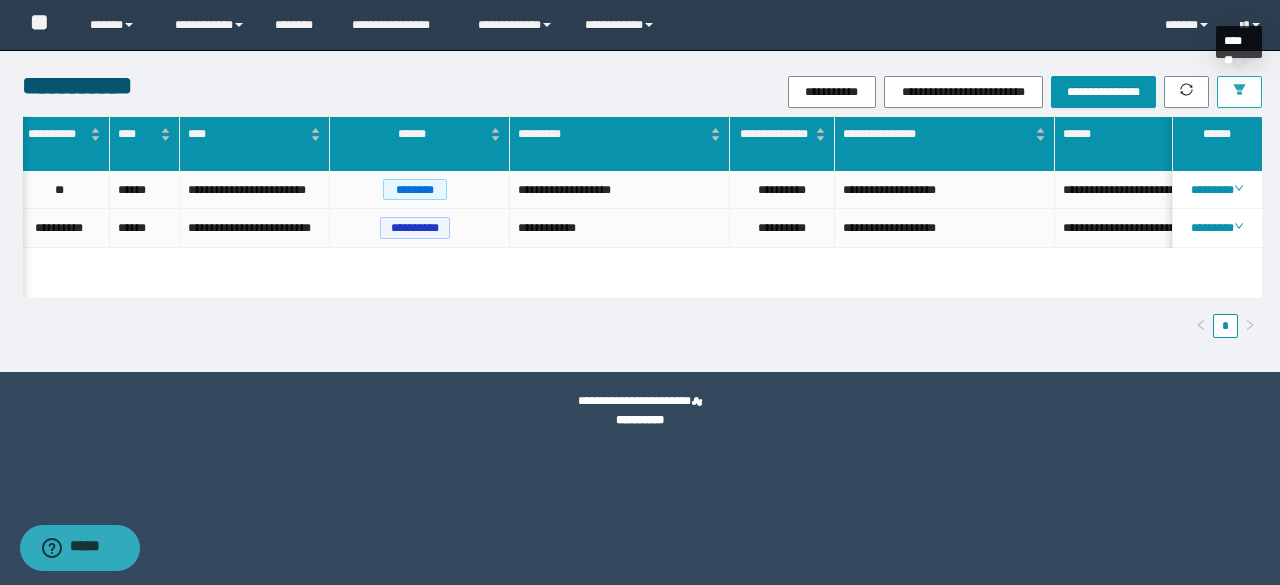 click at bounding box center (1239, 92) 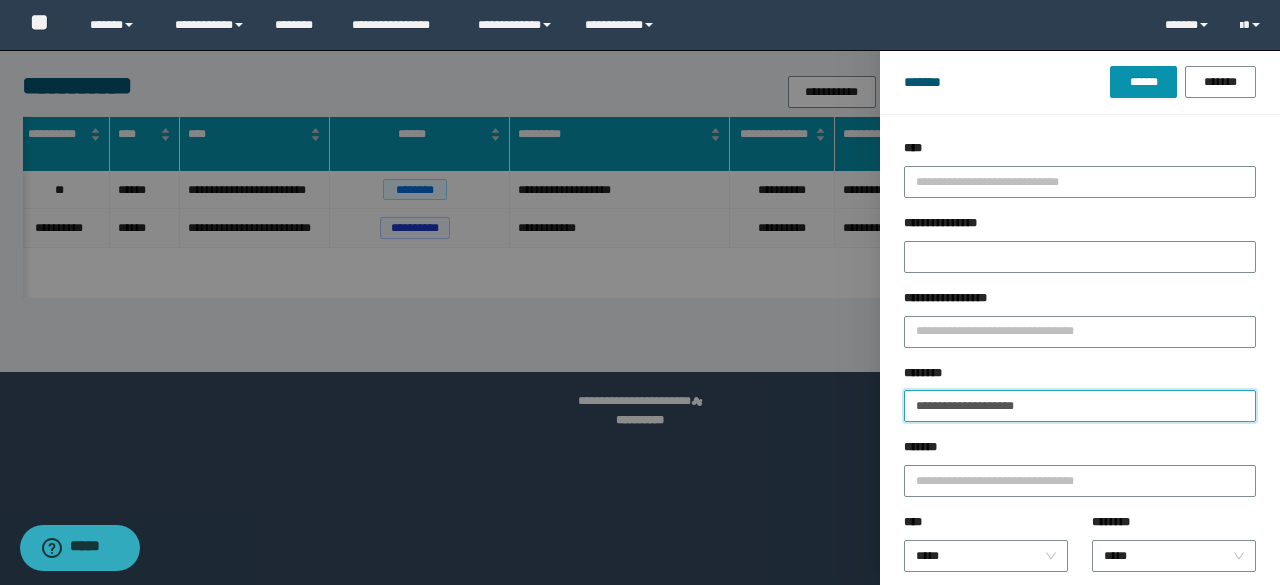 drag, startPoint x: 1060, startPoint y: 401, endPoint x: 788, endPoint y: 389, distance: 272.2646 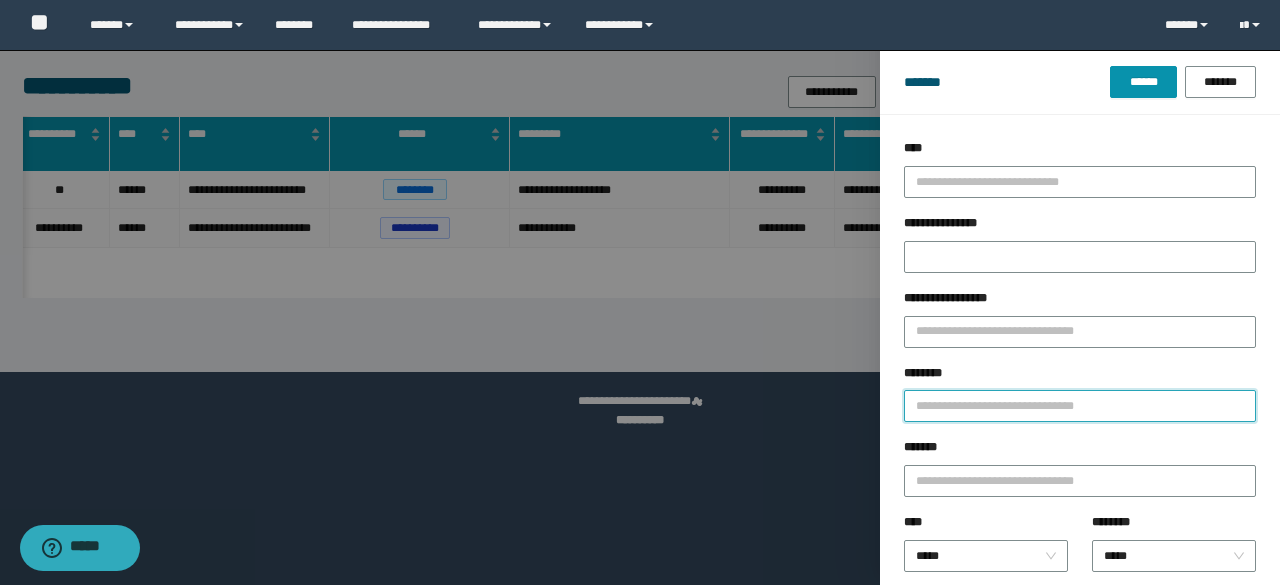 paste on "**********" 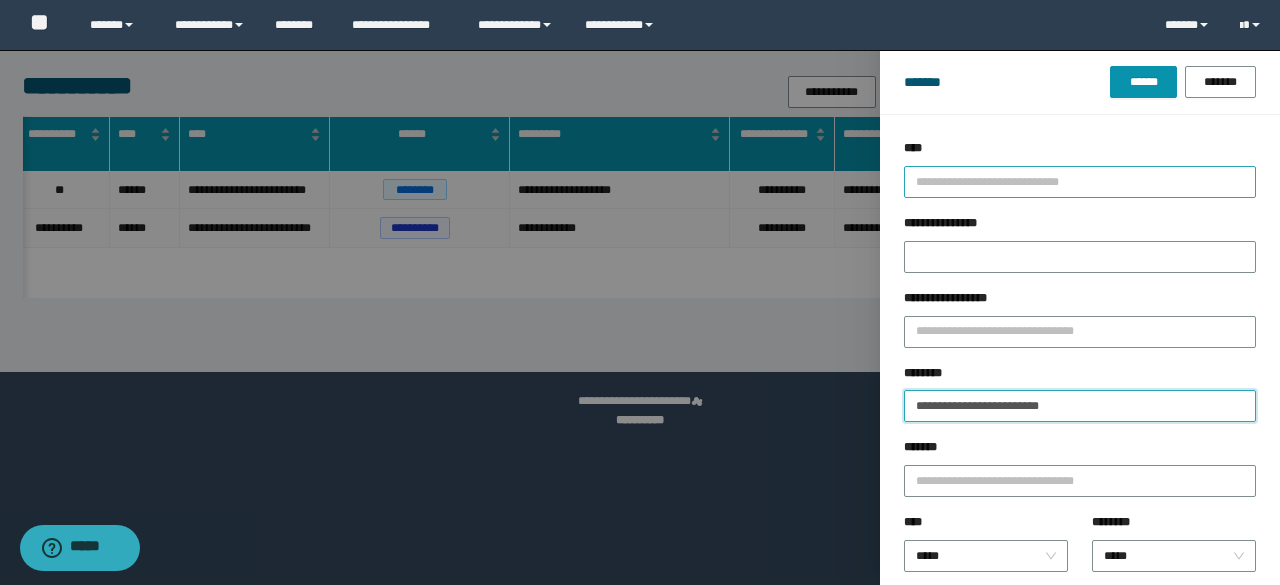 type on "**********" 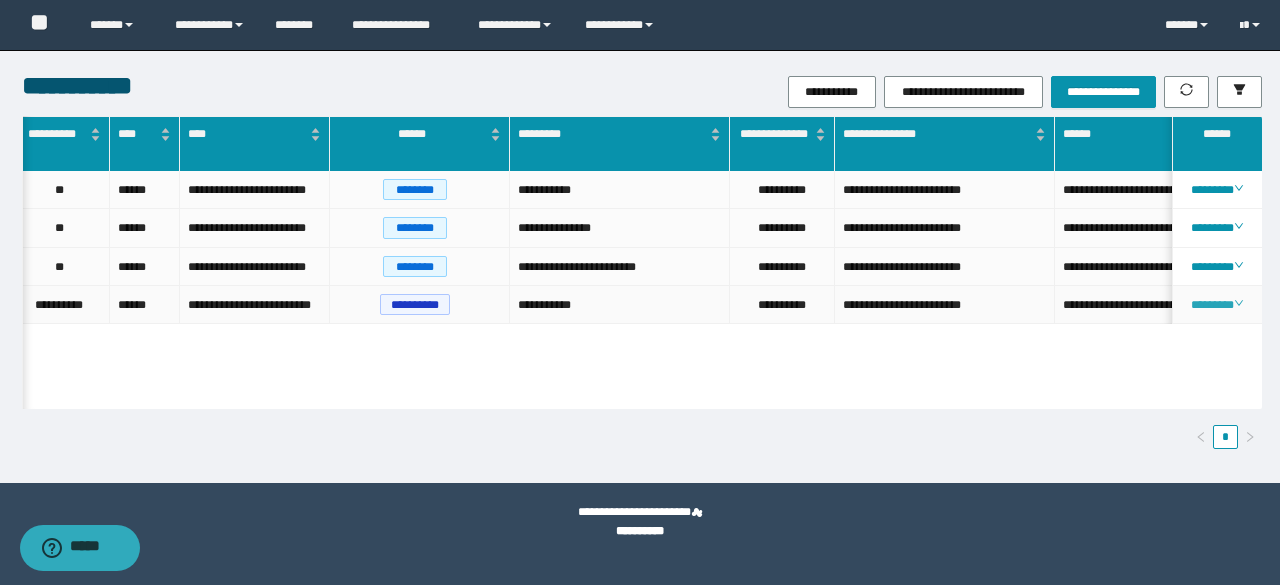click on "********" at bounding box center [1216, 305] 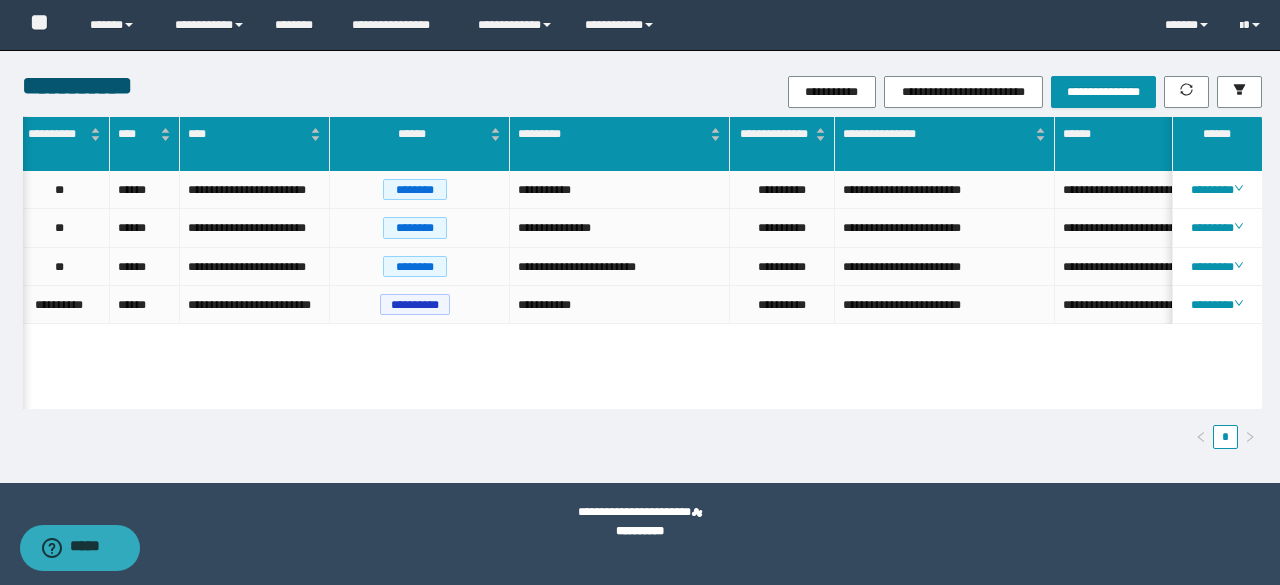 scroll, scrollTop: 0, scrollLeft: 463, axis: horizontal 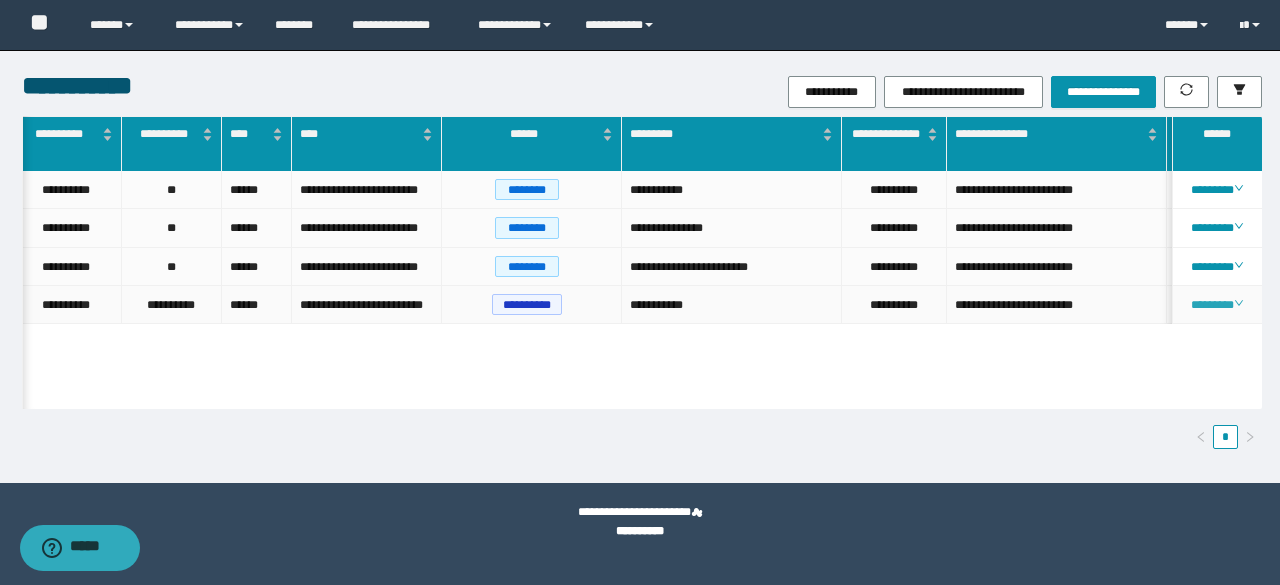 click on "********" at bounding box center (1216, 305) 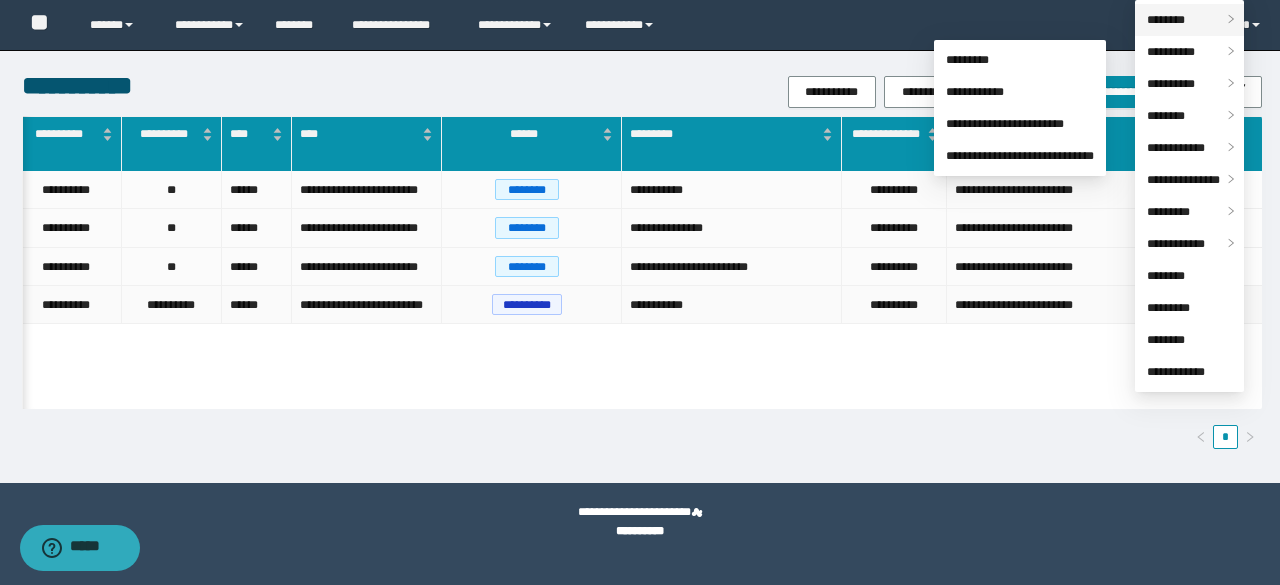 click on "********" at bounding box center (1166, 20) 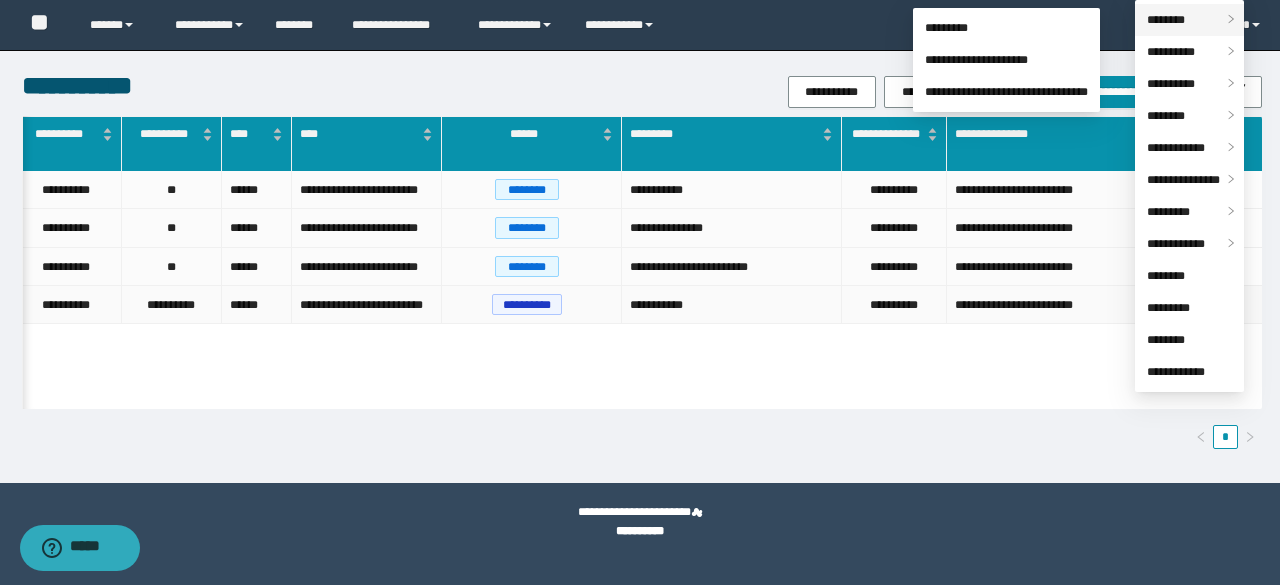 click on "********" at bounding box center [1189, 20] 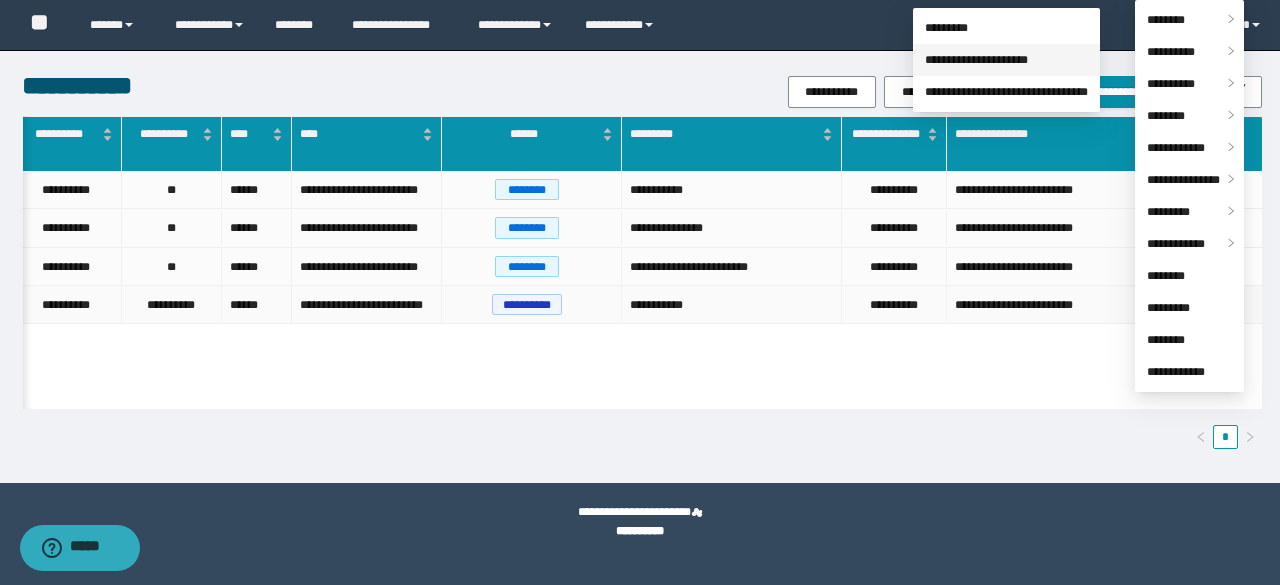 click on "**********" at bounding box center [976, 60] 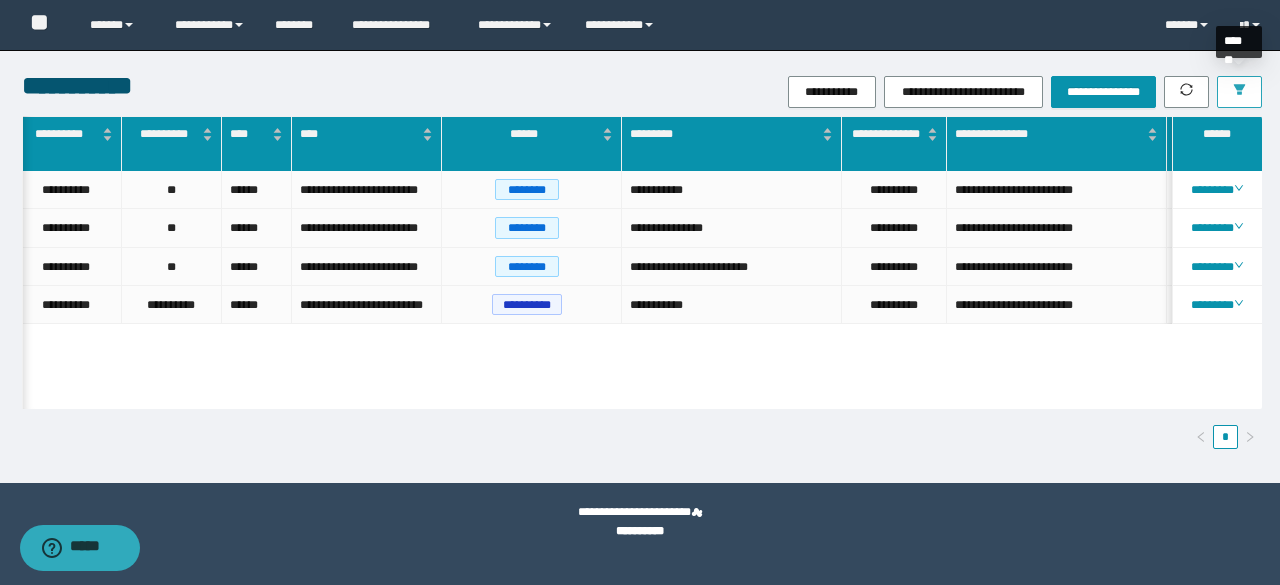 click 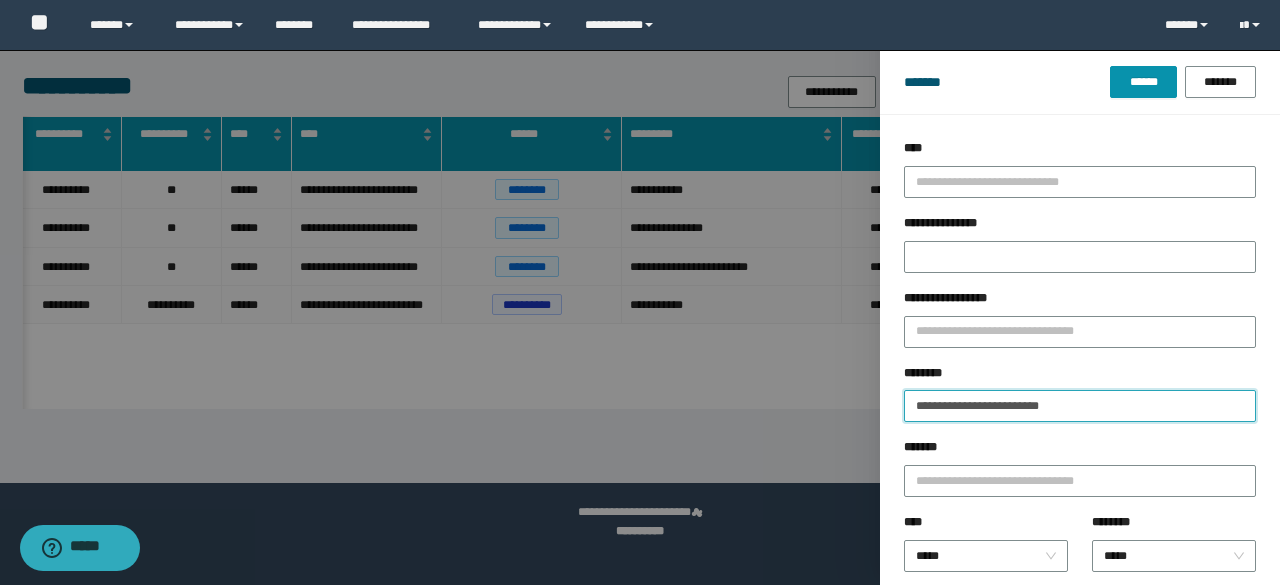 drag, startPoint x: 1072, startPoint y: 407, endPoint x: 914, endPoint y: 394, distance: 158.5339 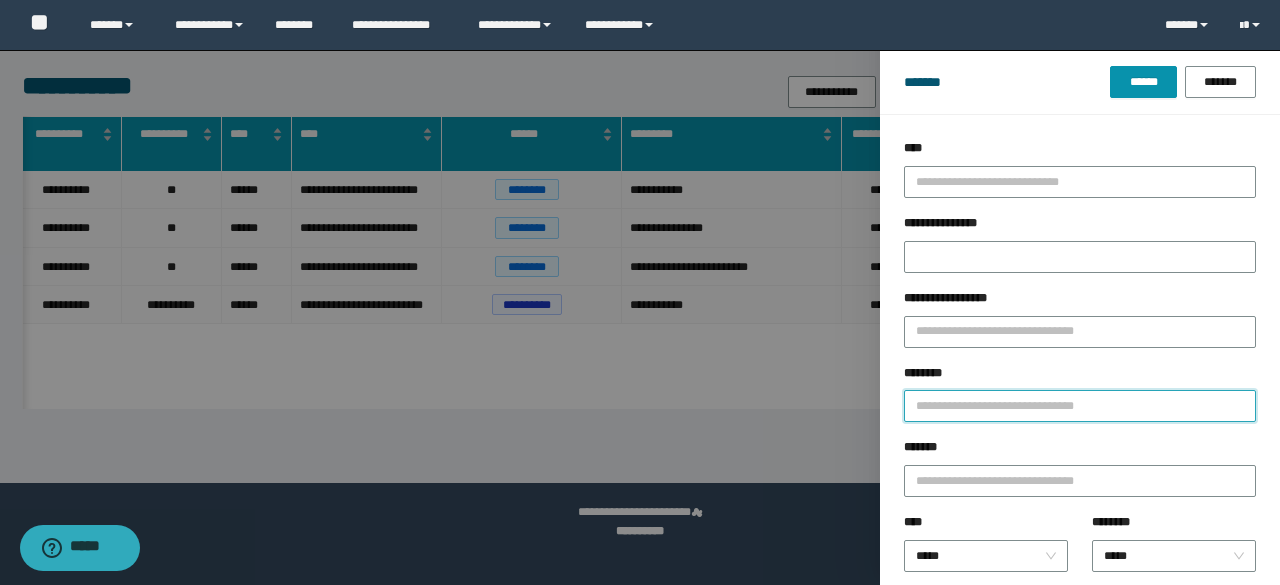 paste on "**********" 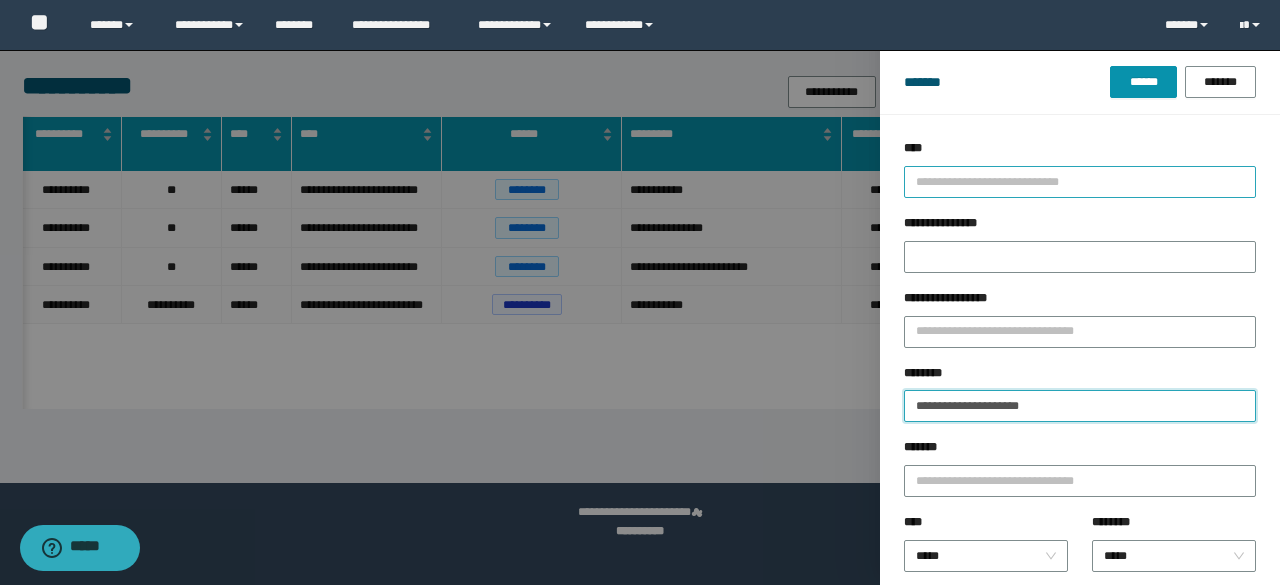 type on "**********" 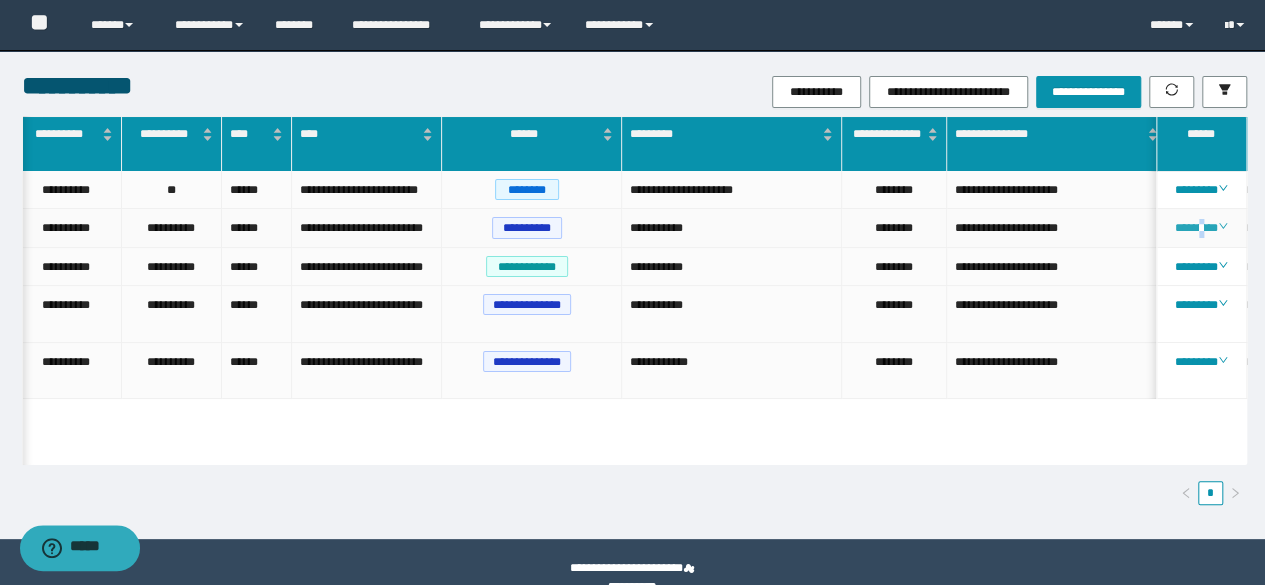 click on "********" at bounding box center [1201, 228] 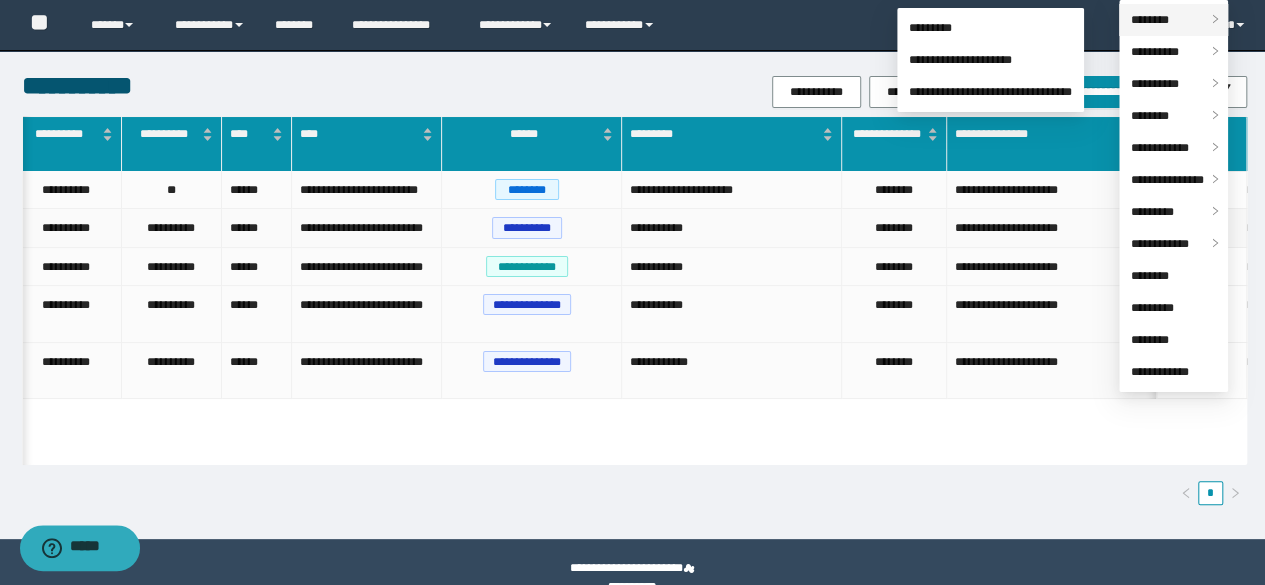 click on "********" at bounding box center [1150, 20] 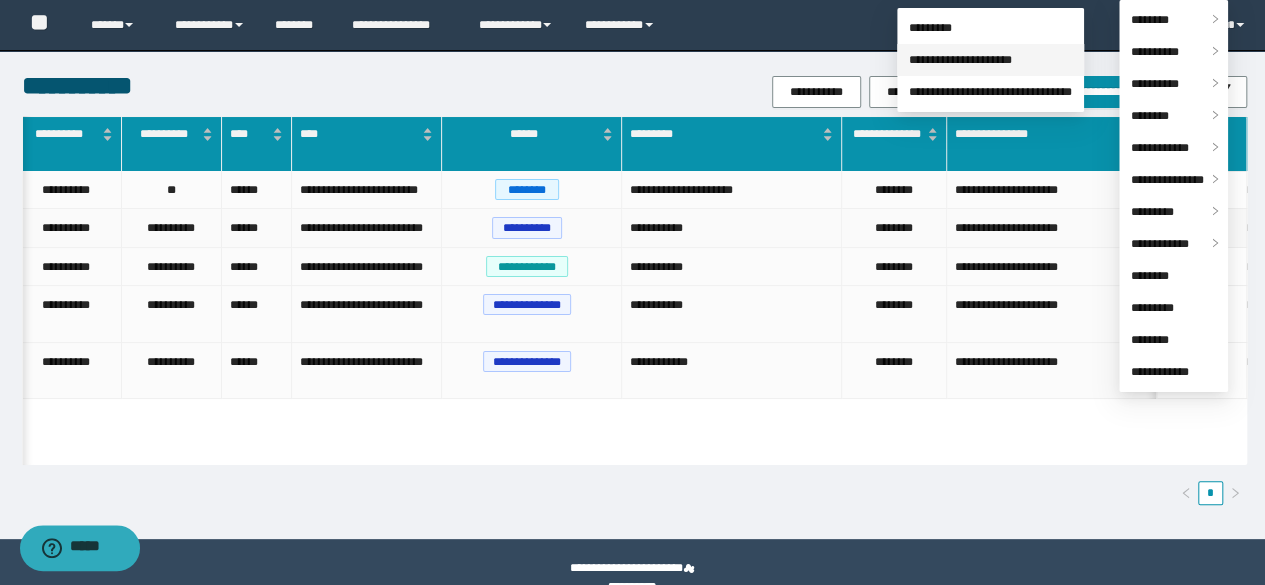 click on "**********" at bounding box center [960, 60] 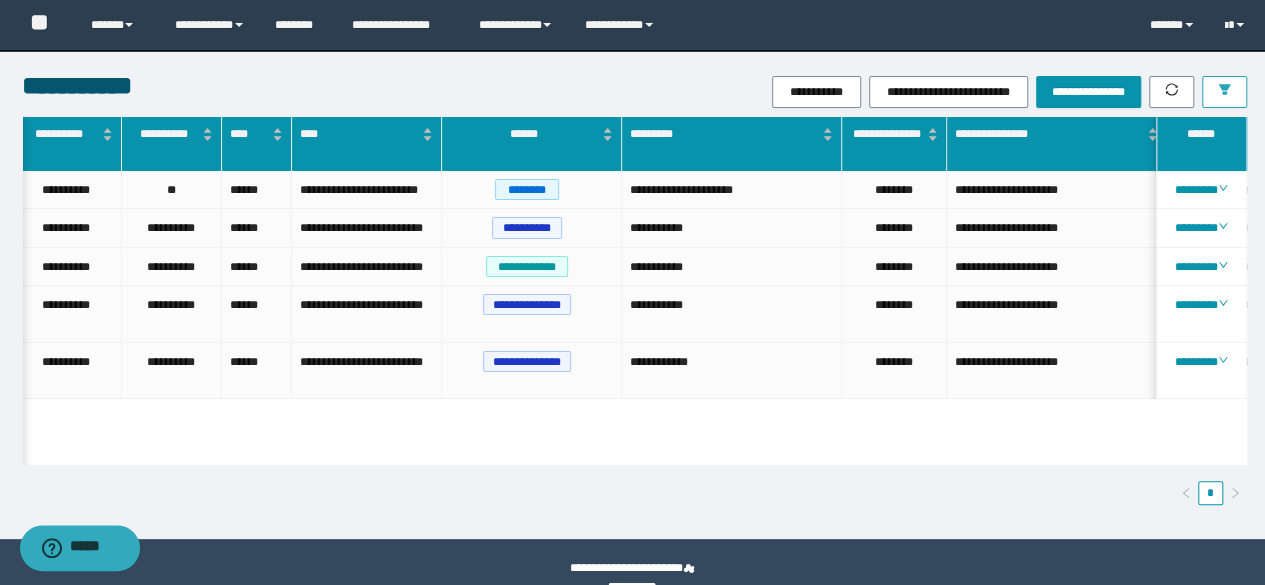 click at bounding box center (1224, 92) 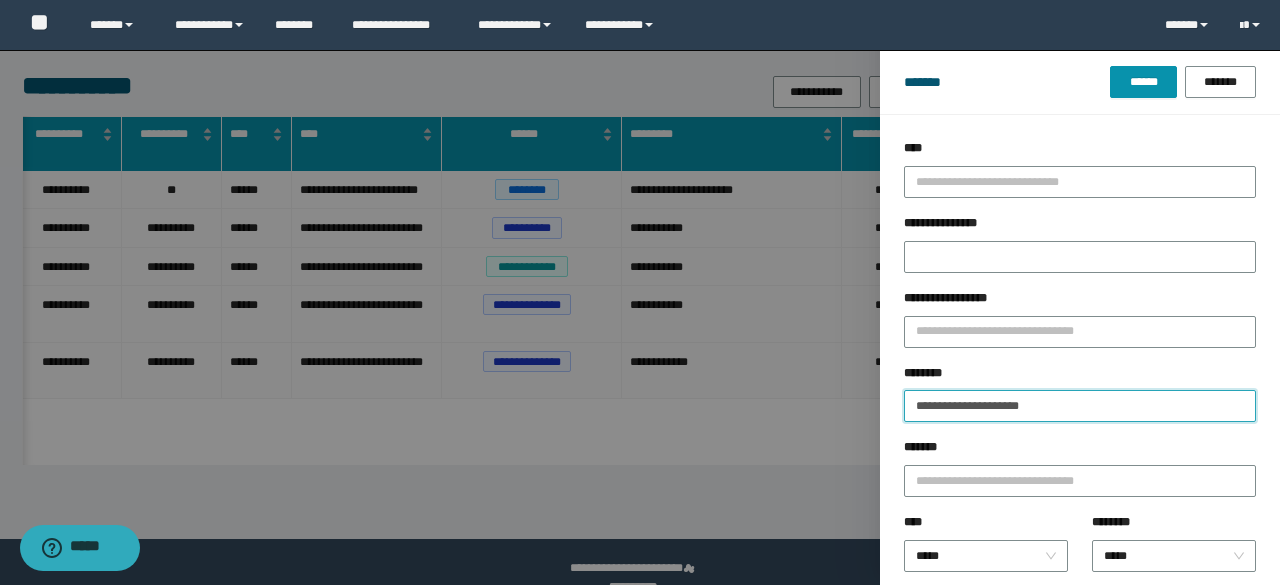 drag, startPoint x: 1096, startPoint y: 409, endPoint x: 846, endPoint y: 375, distance: 252.3014 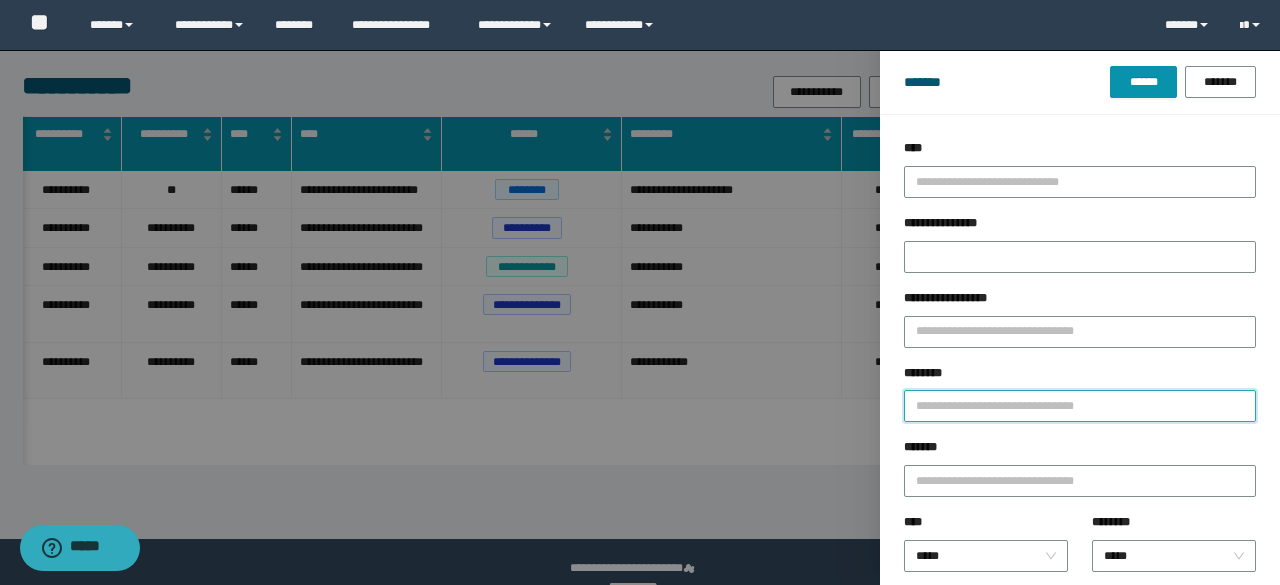 paste on "**********" 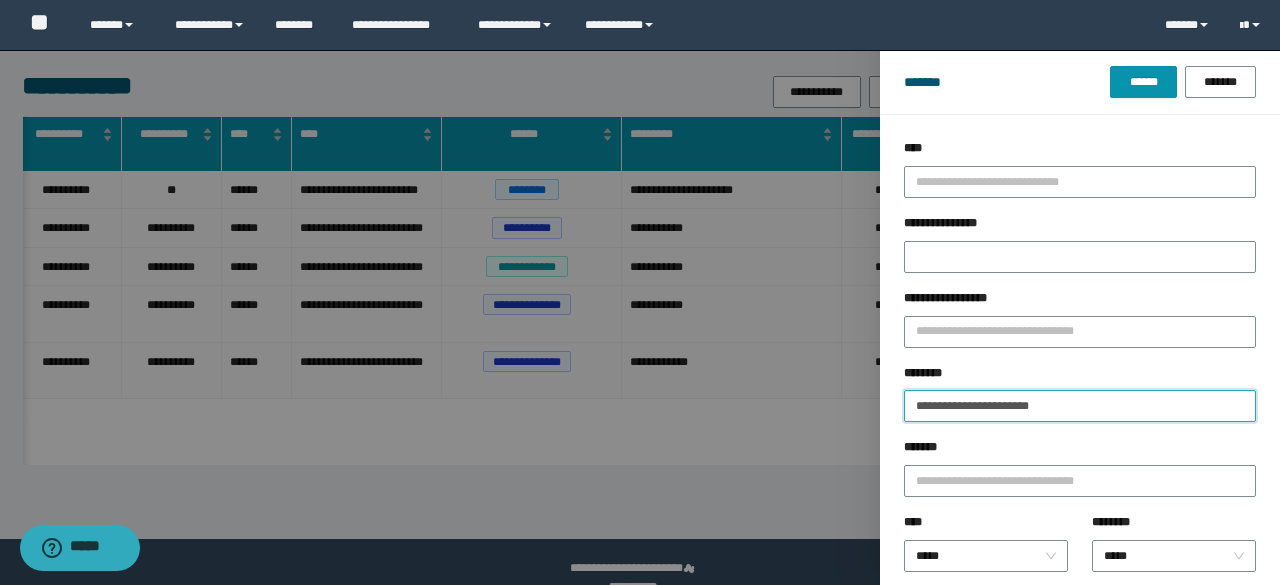 type on "**********" 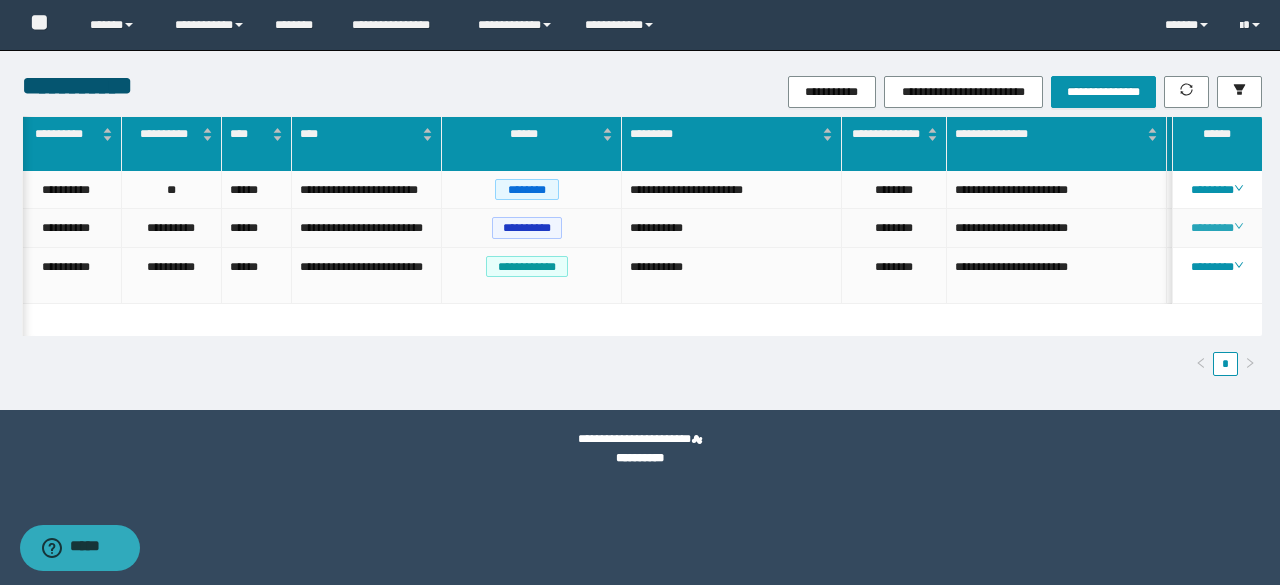click on "********" at bounding box center (1216, 228) 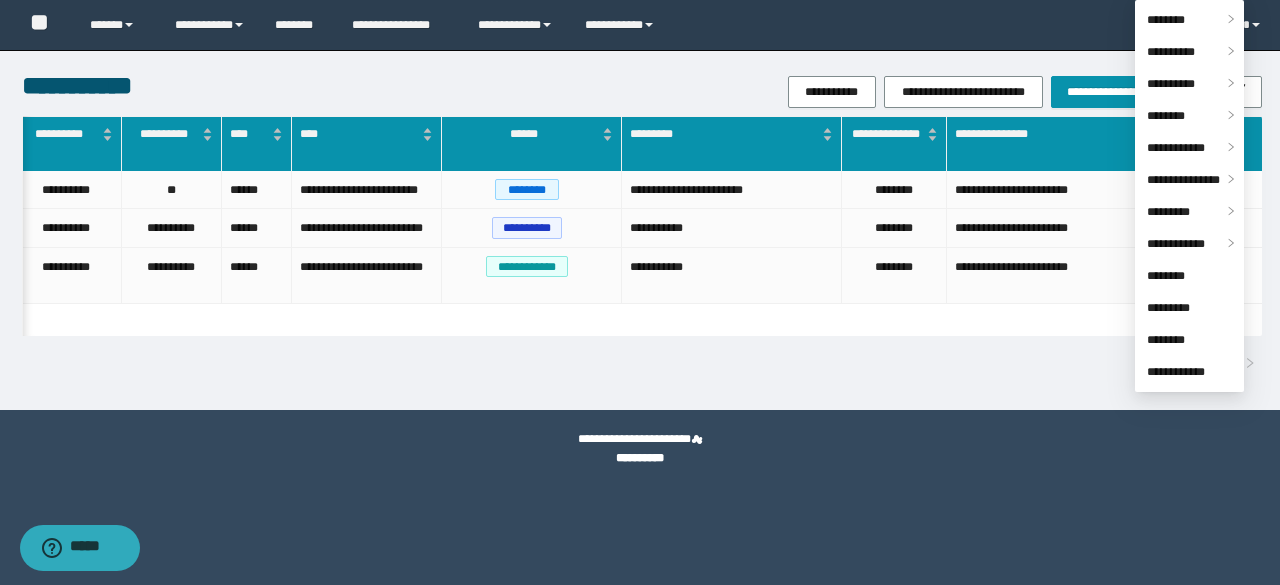 drag, startPoint x: 522, startPoint y: 411, endPoint x: 558, endPoint y: 395, distance: 39.39543 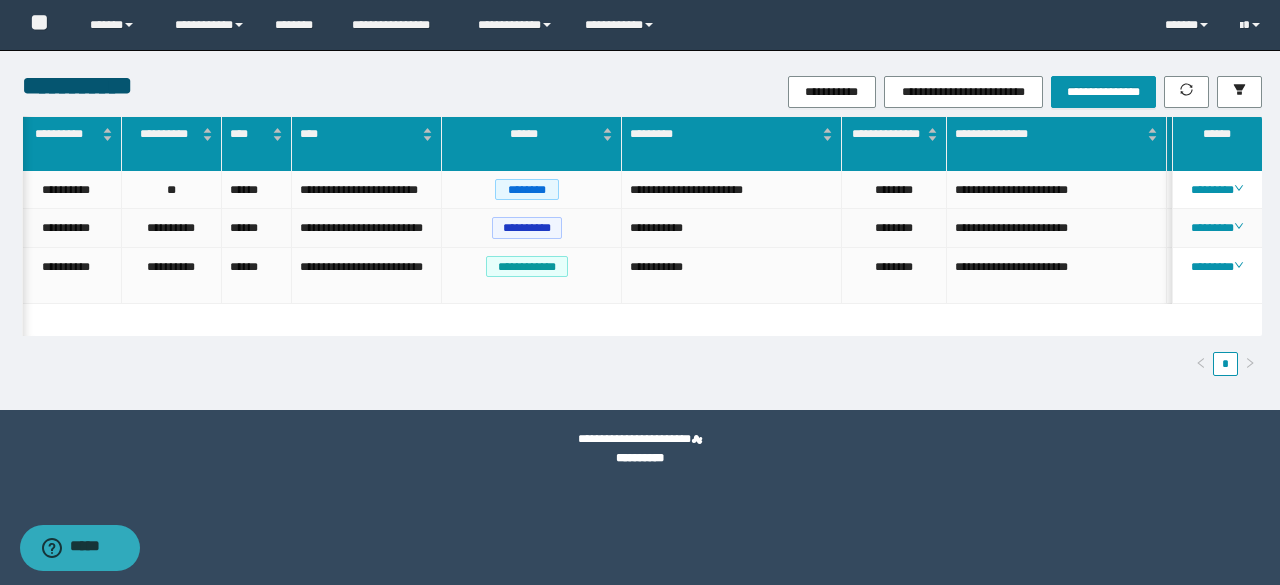 click on "********" at bounding box center [1217, 228] 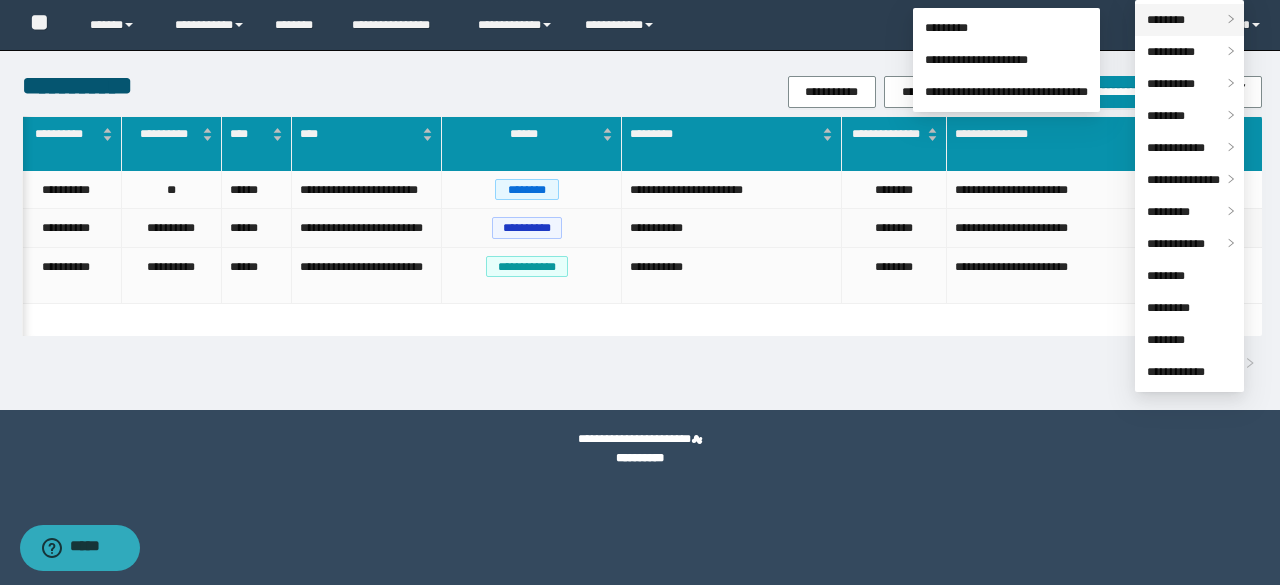 click on "********" at bounding box center (1166, 20) 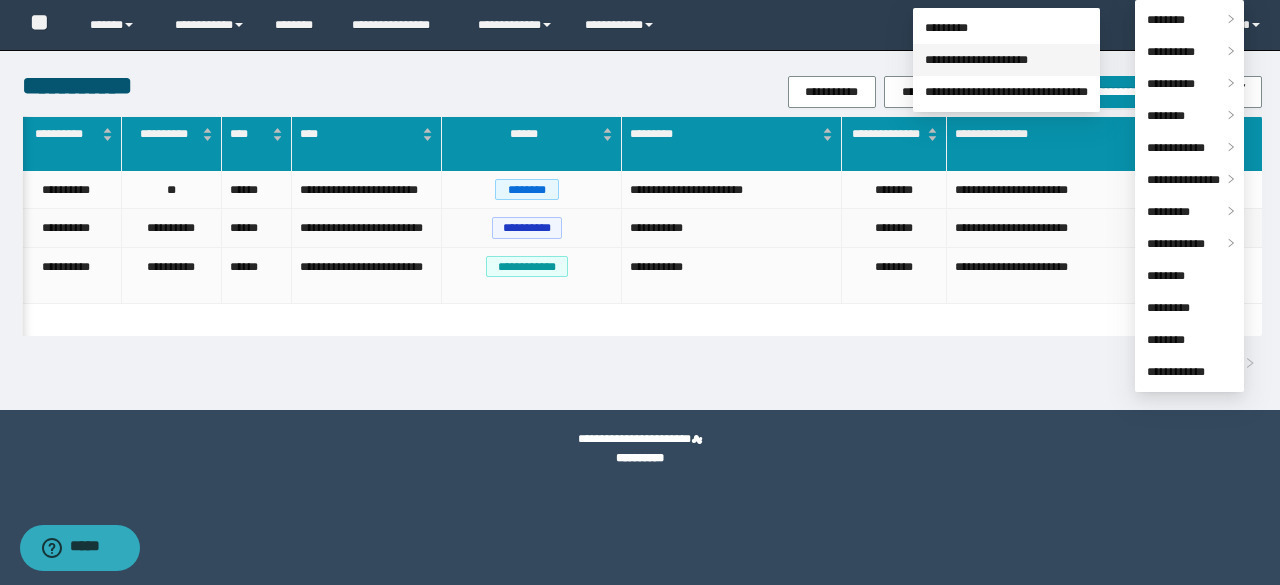 click on "**********" at bounding box center [976, 60] 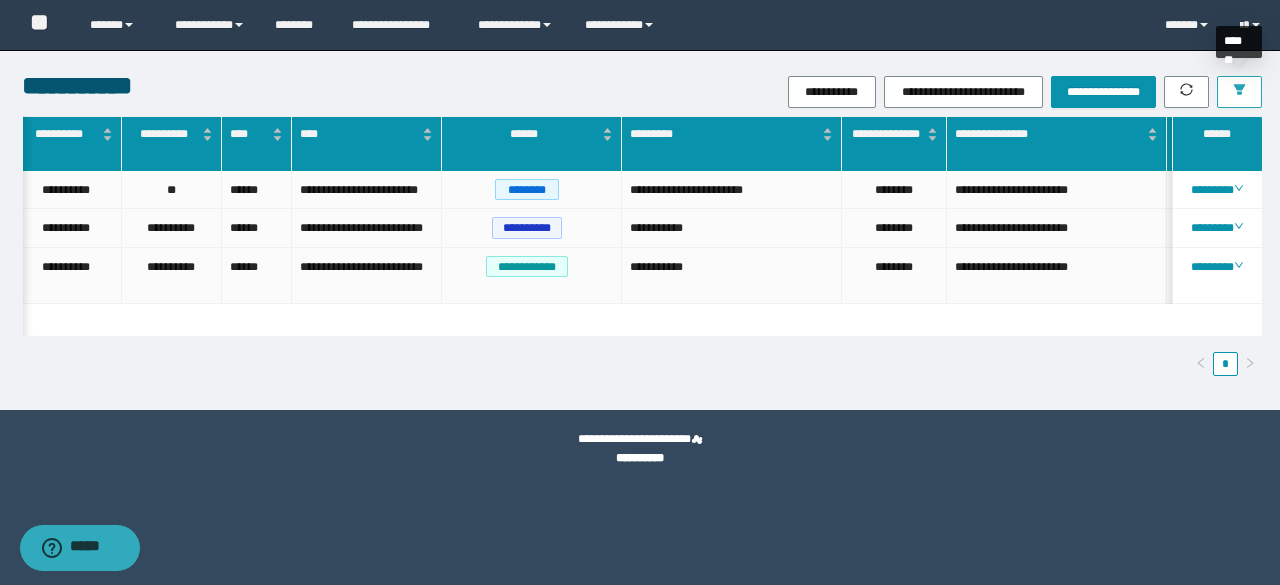 click 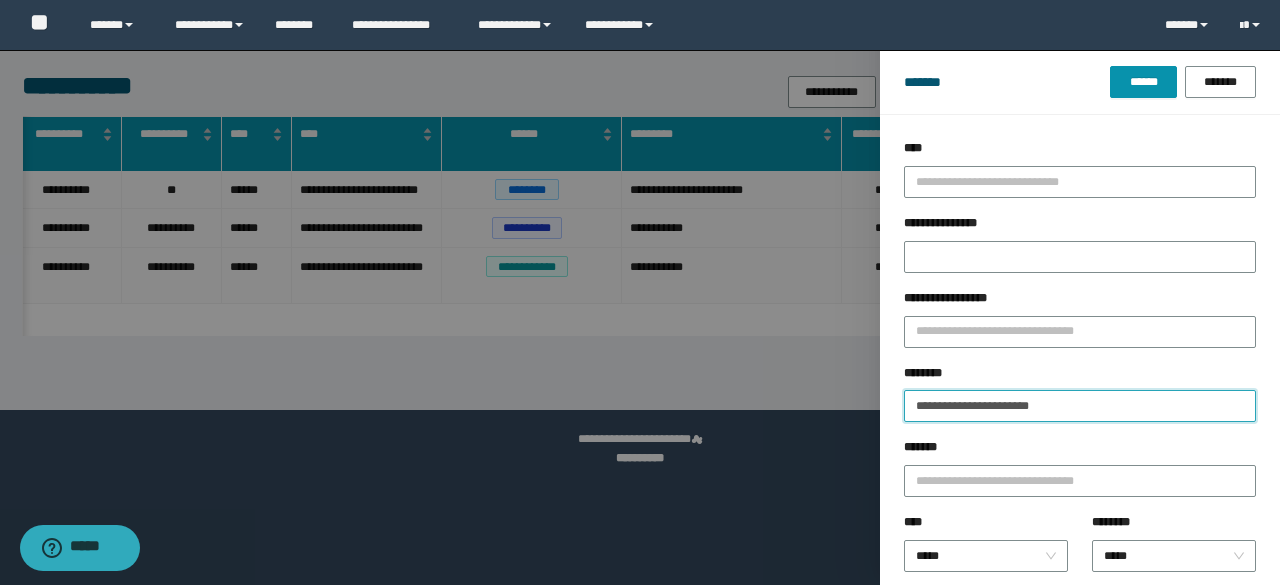 drag, startPoint x: 1166, startPoint y: 407, endPoint x: 764, endPoint y: 371, distance: 403.60873 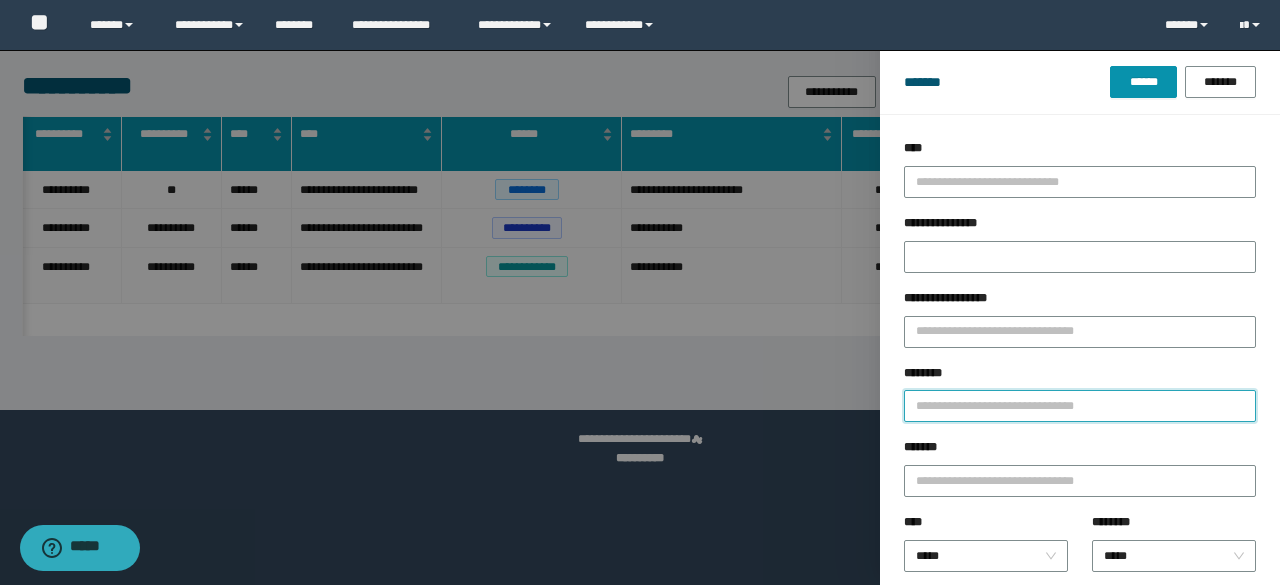 paste on "**********" 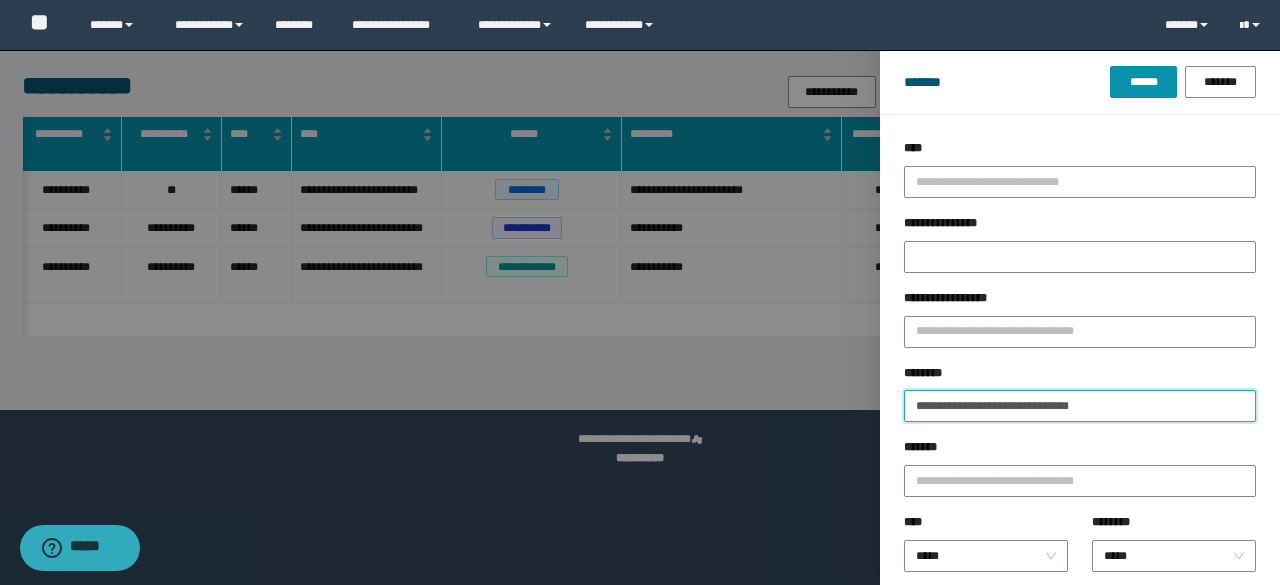 click on "**********" at bounding box center [1080, 406] 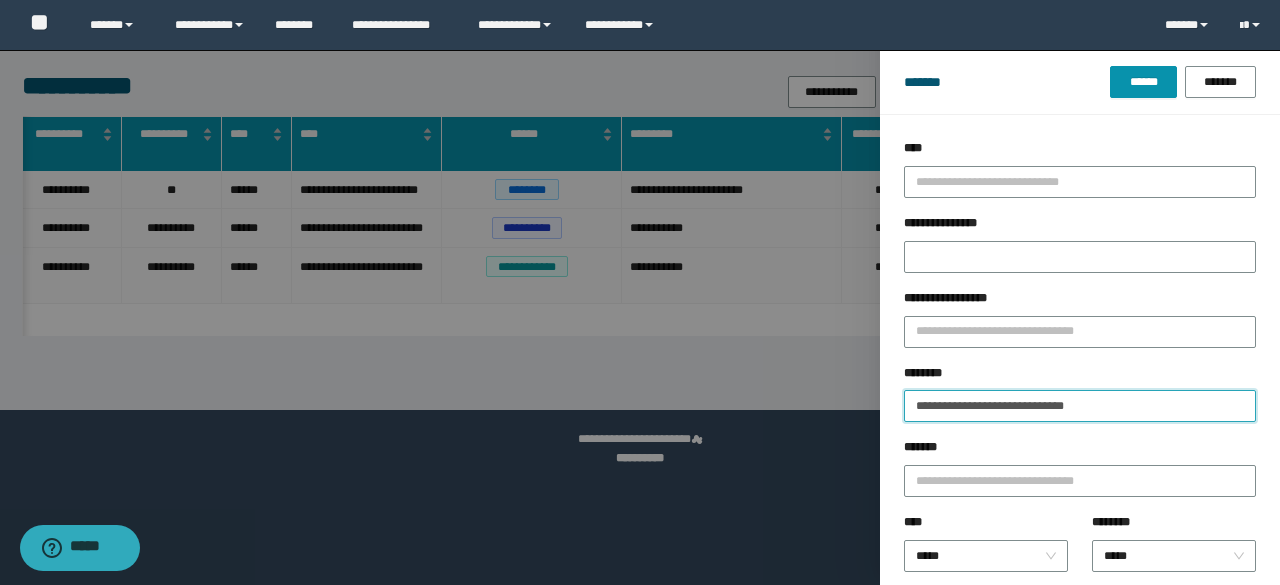 click on "**********" at bounding box center [1080, 406] 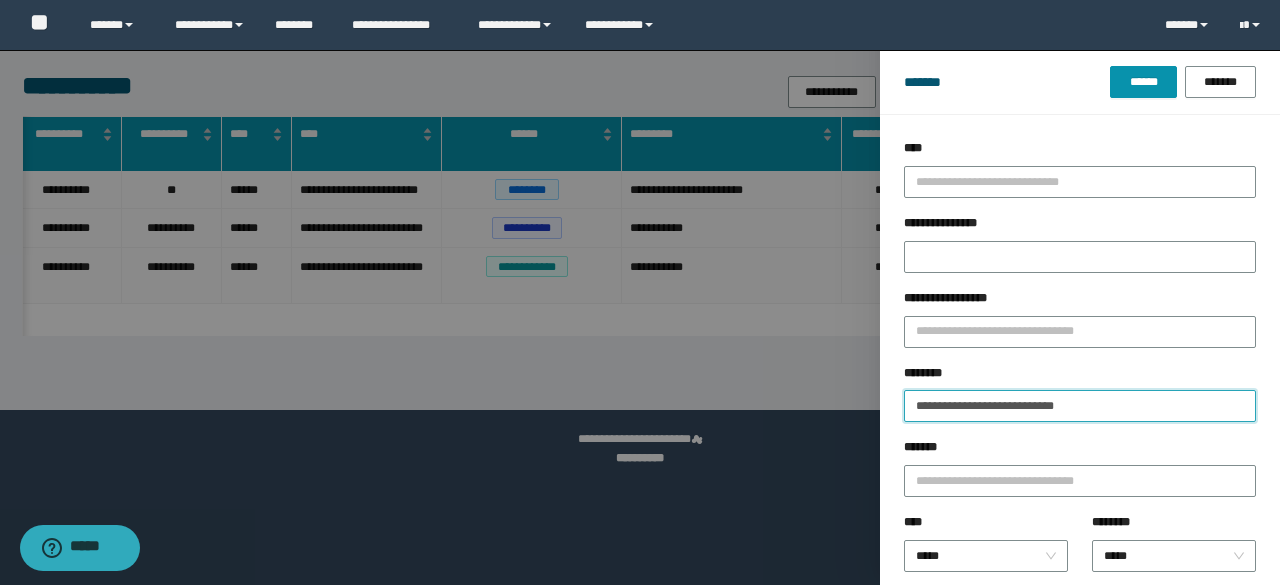 type on "**********" 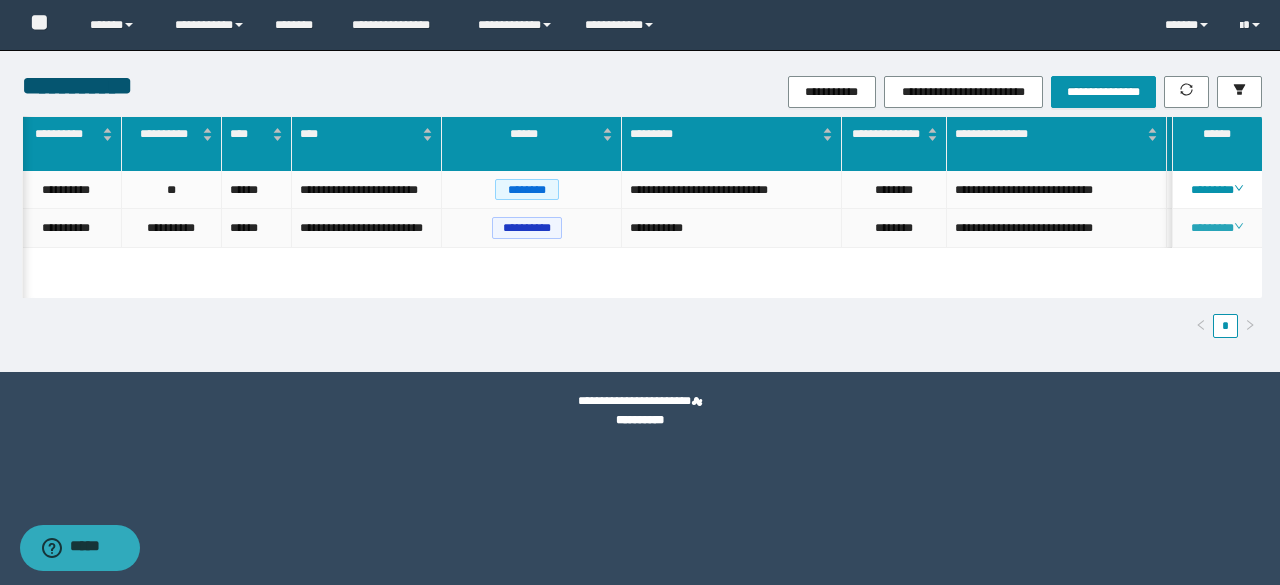 click on "********" at bounding box center (1216, 228) 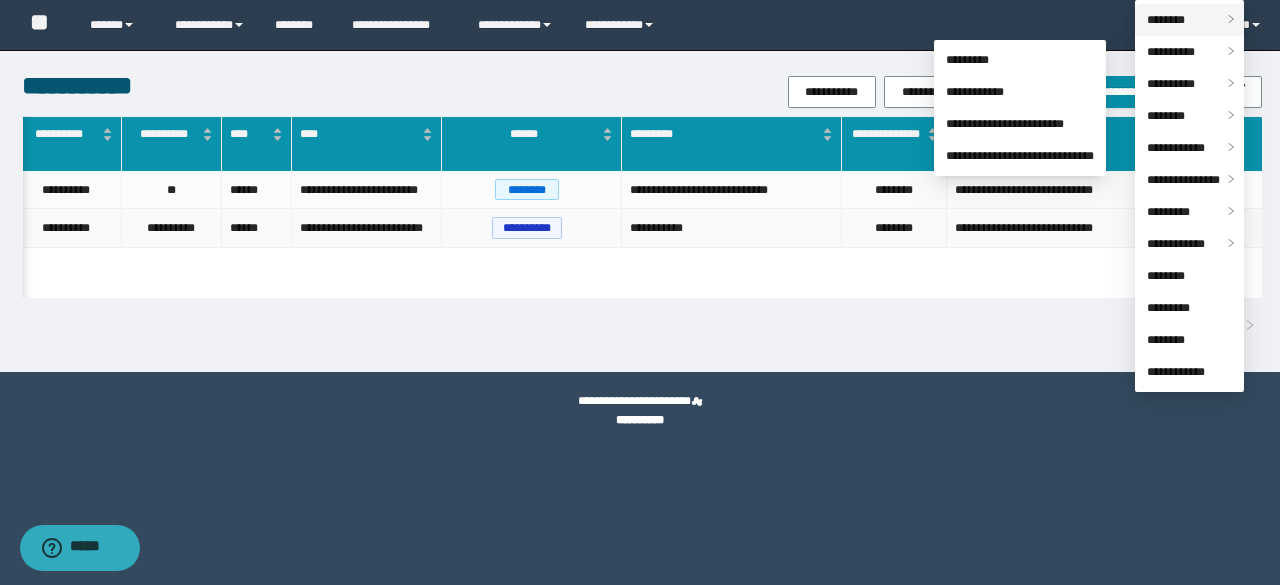 click on "********" at bounding box center [1166, 20] 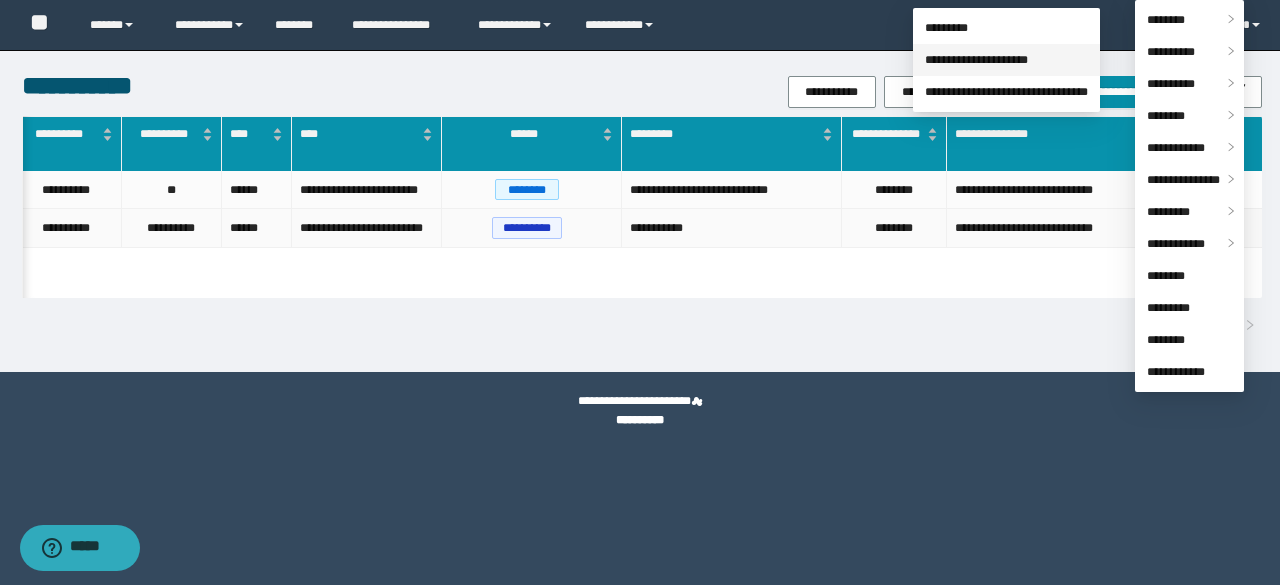 click on "**********" at bounding box center (976, 60) 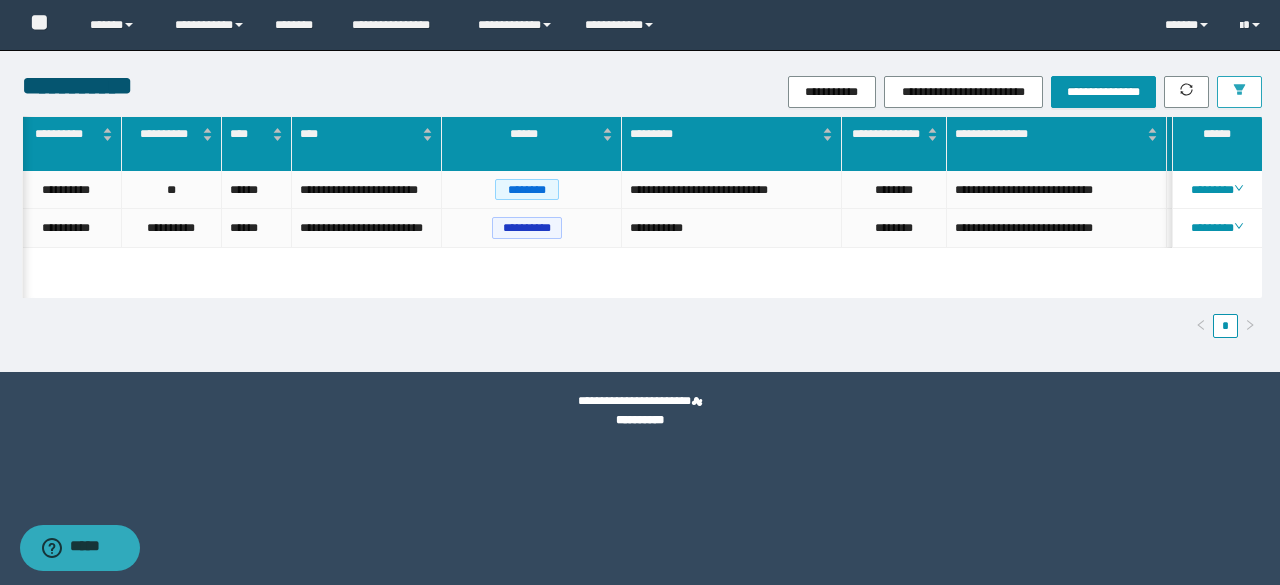 click at bounding box center (1239, 91) 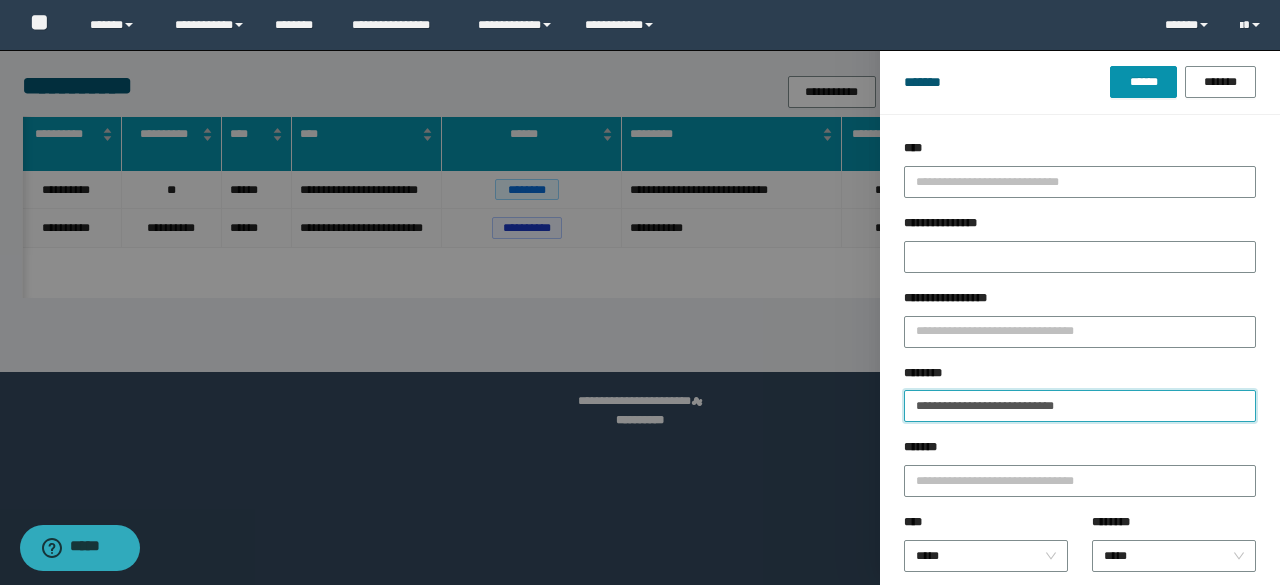 click on "**********" at bounding box center (1080, 406) 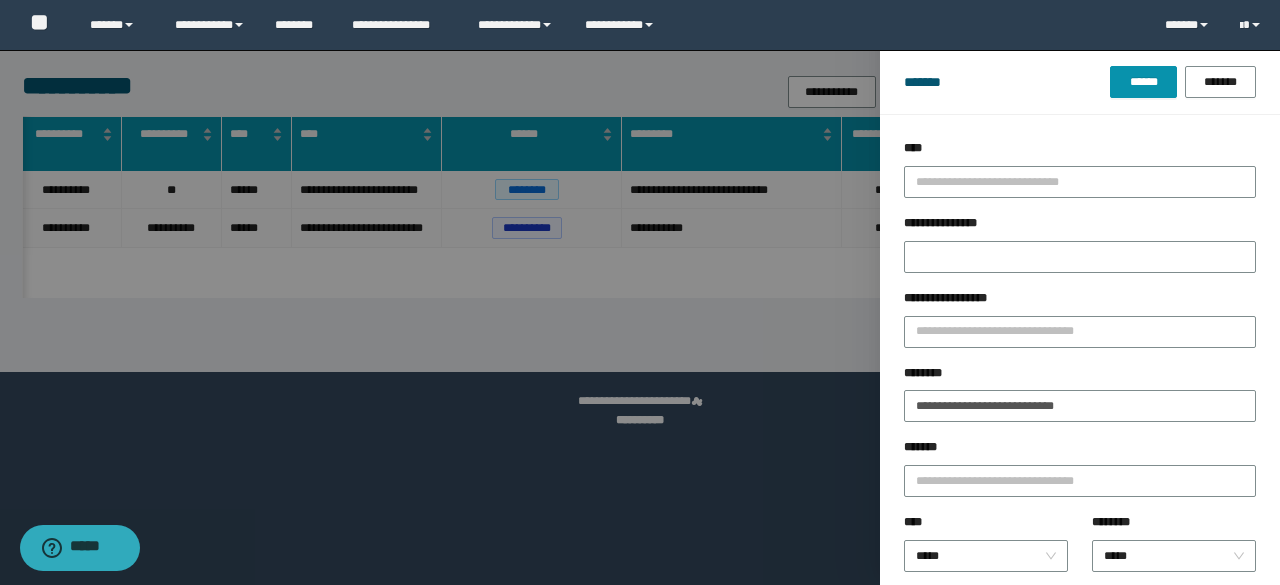 click at bounding box center (640, 292) 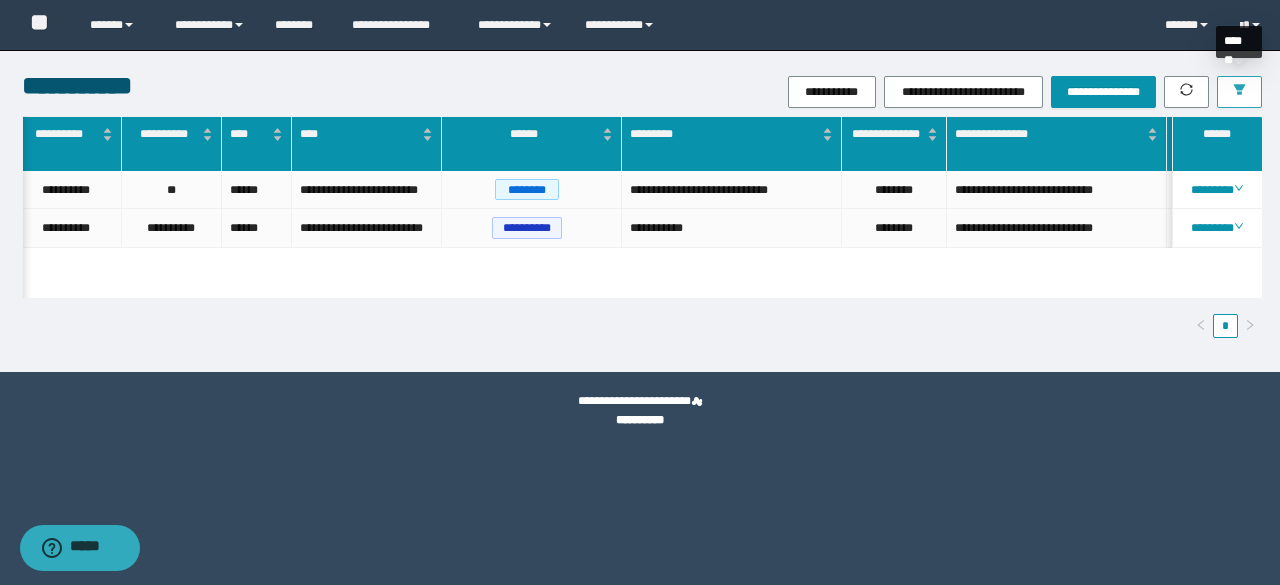 click 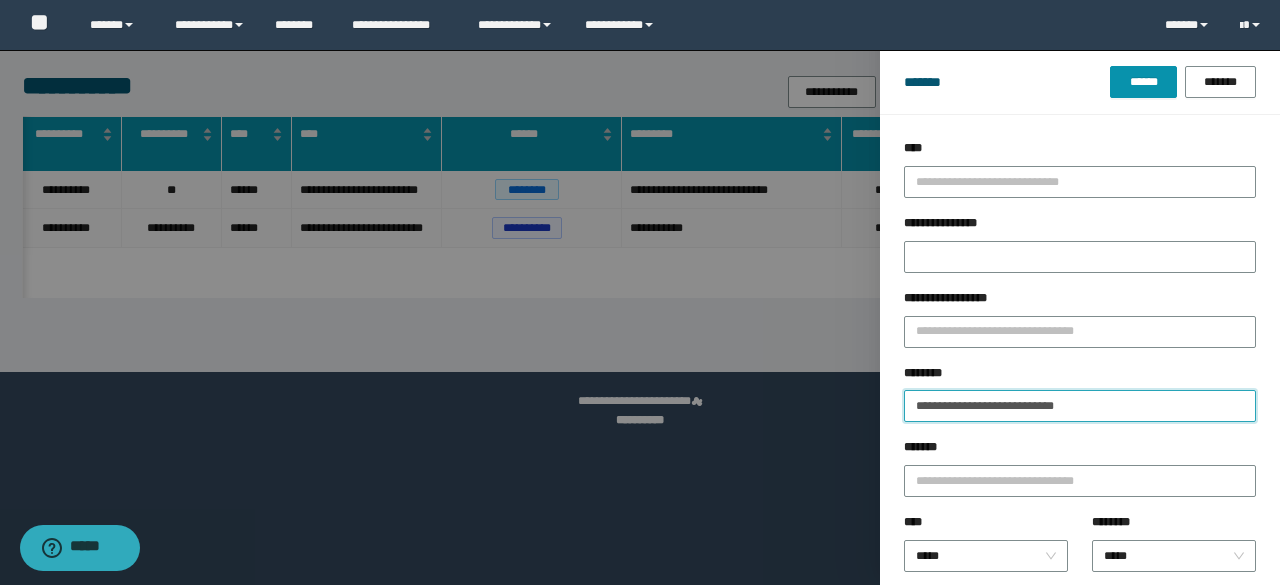 drag, startPoint x: 1141, startPoint y: 419, endPoint x: 765, endPoint y: 393, distance: 376.89786 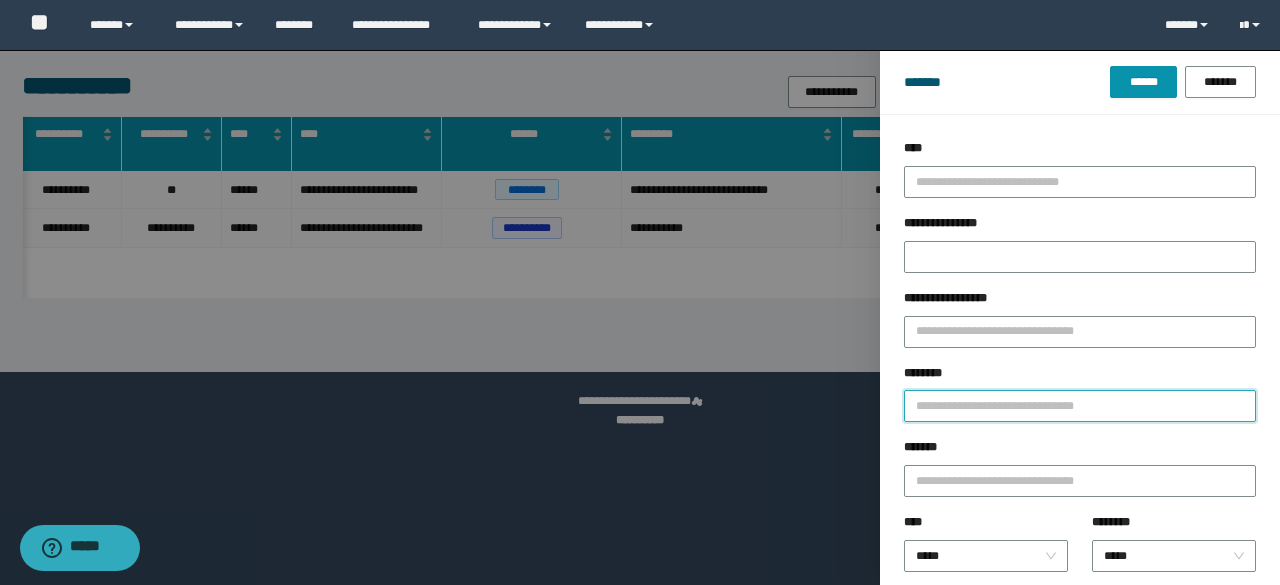 paste on "********" 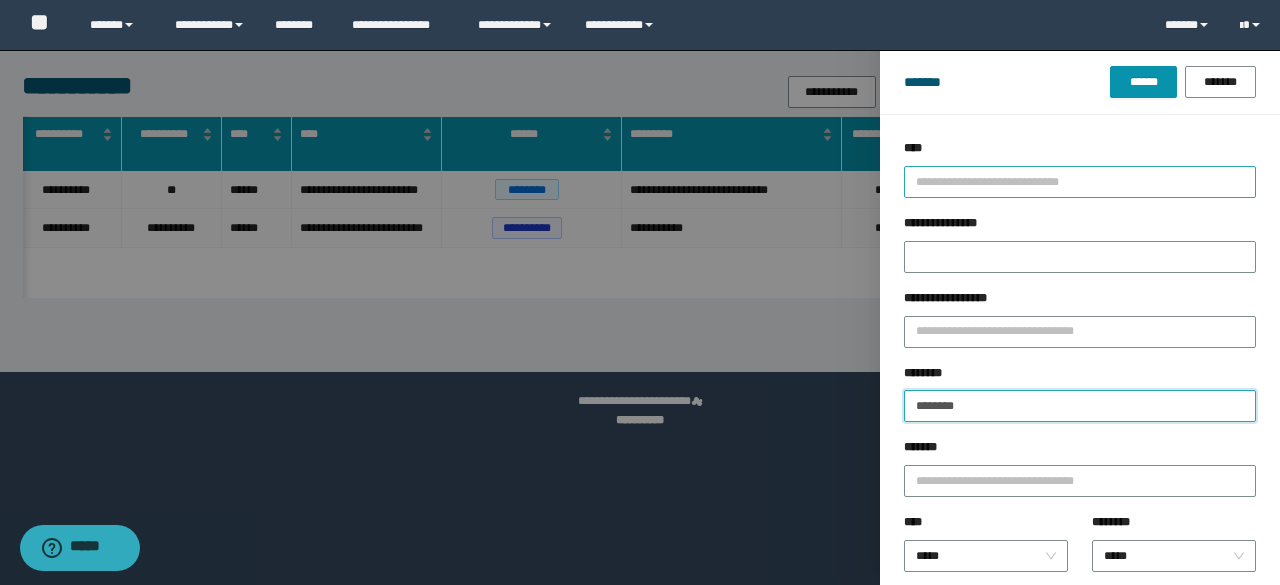 type on "********" 